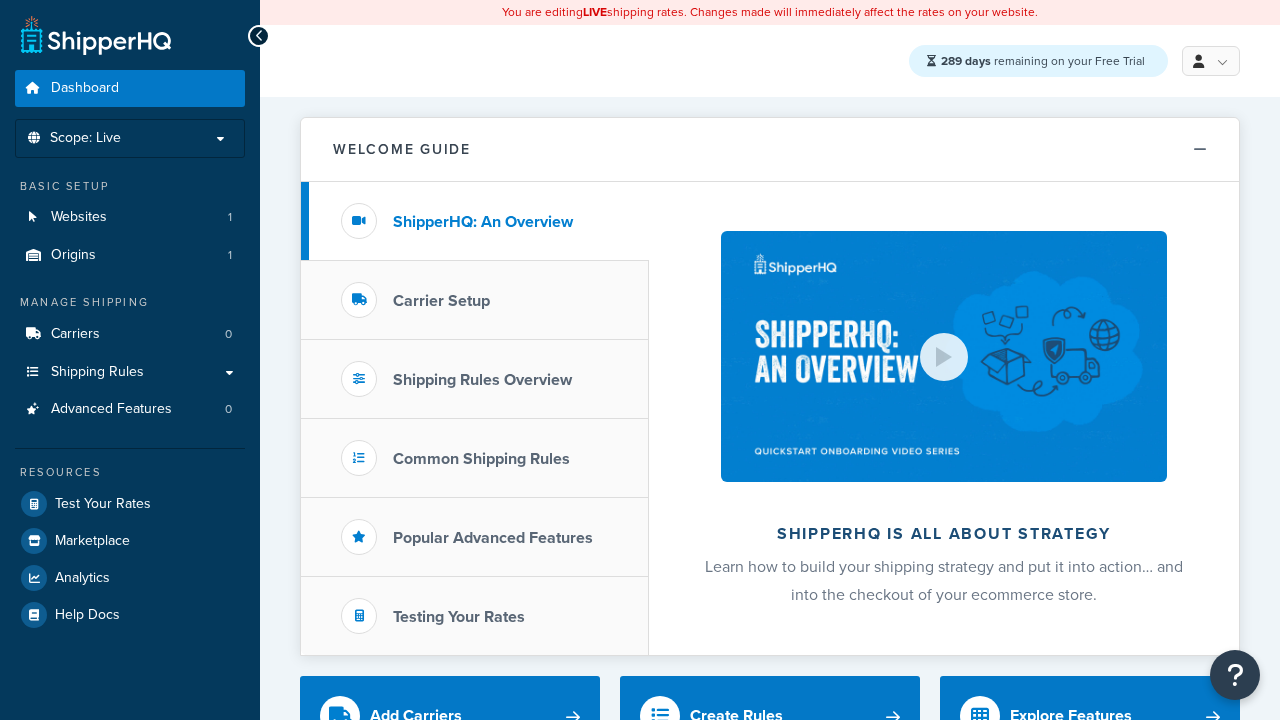 scroll, scrollTop: 0, scrollLeft: 0, axis: both 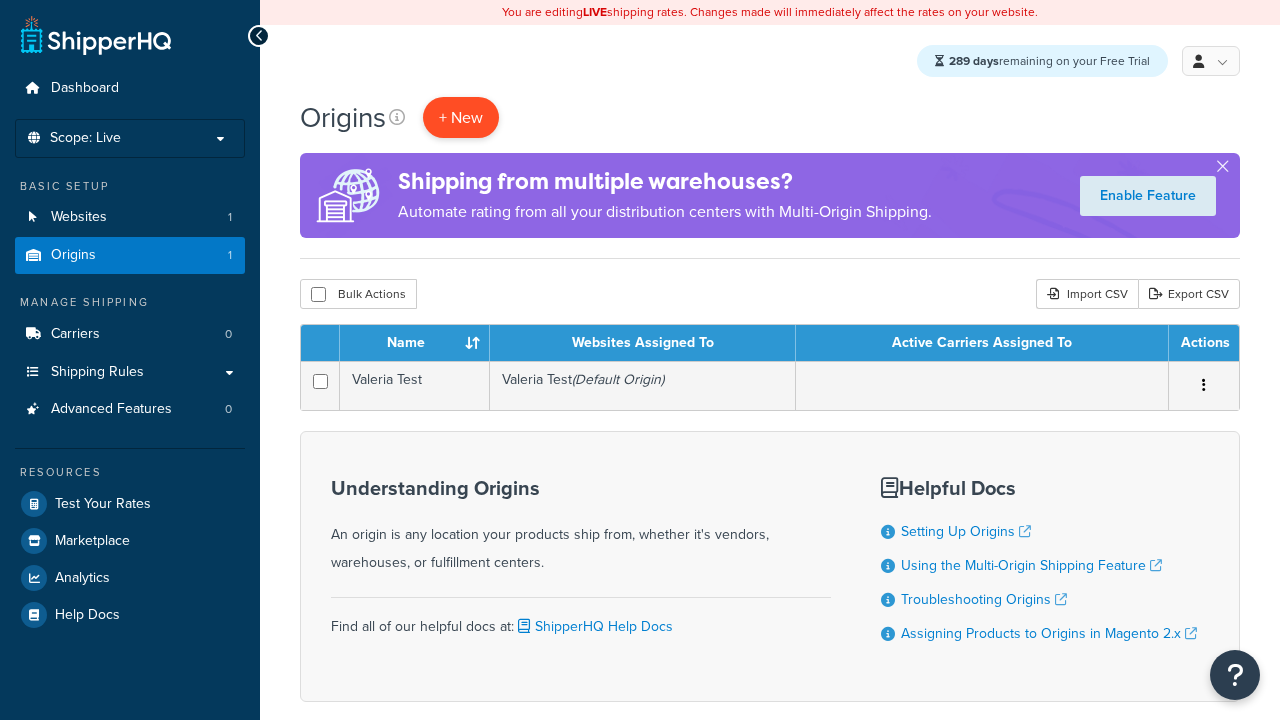 click on "+ New" at bounding box center [461, 117] 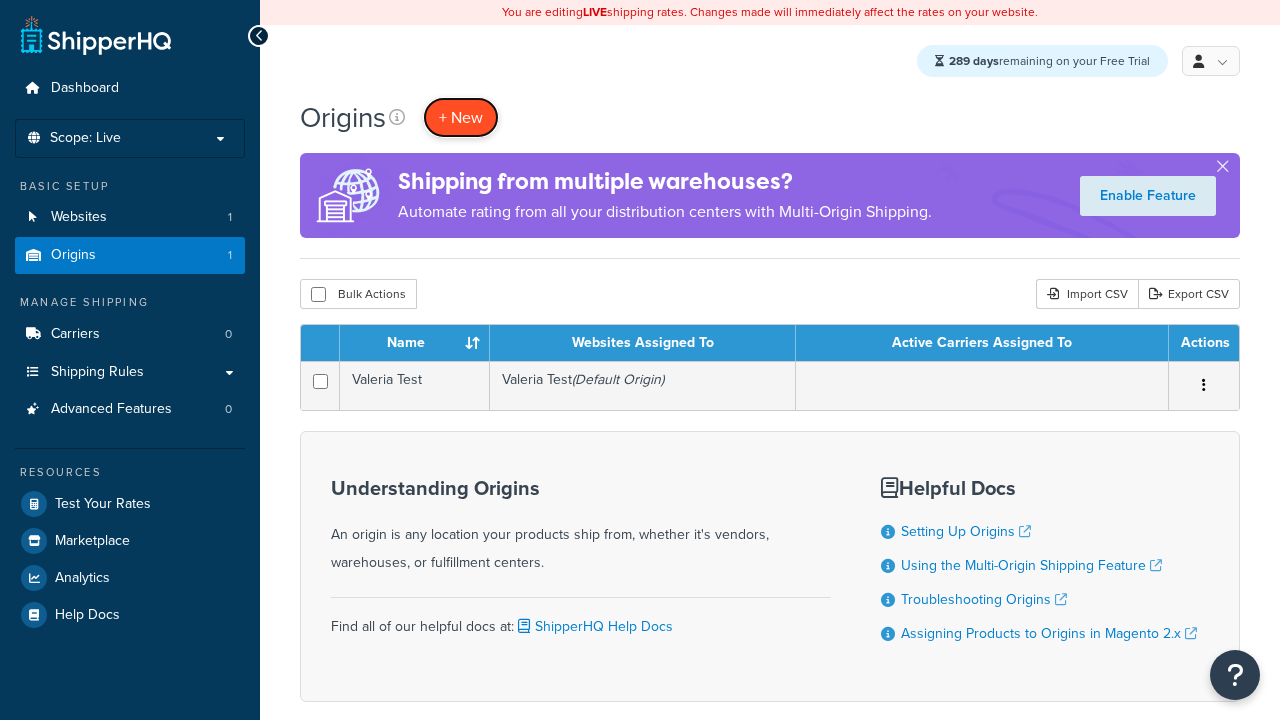 scroll, scrollTop: 0, scrollLeft: 0, axis: both 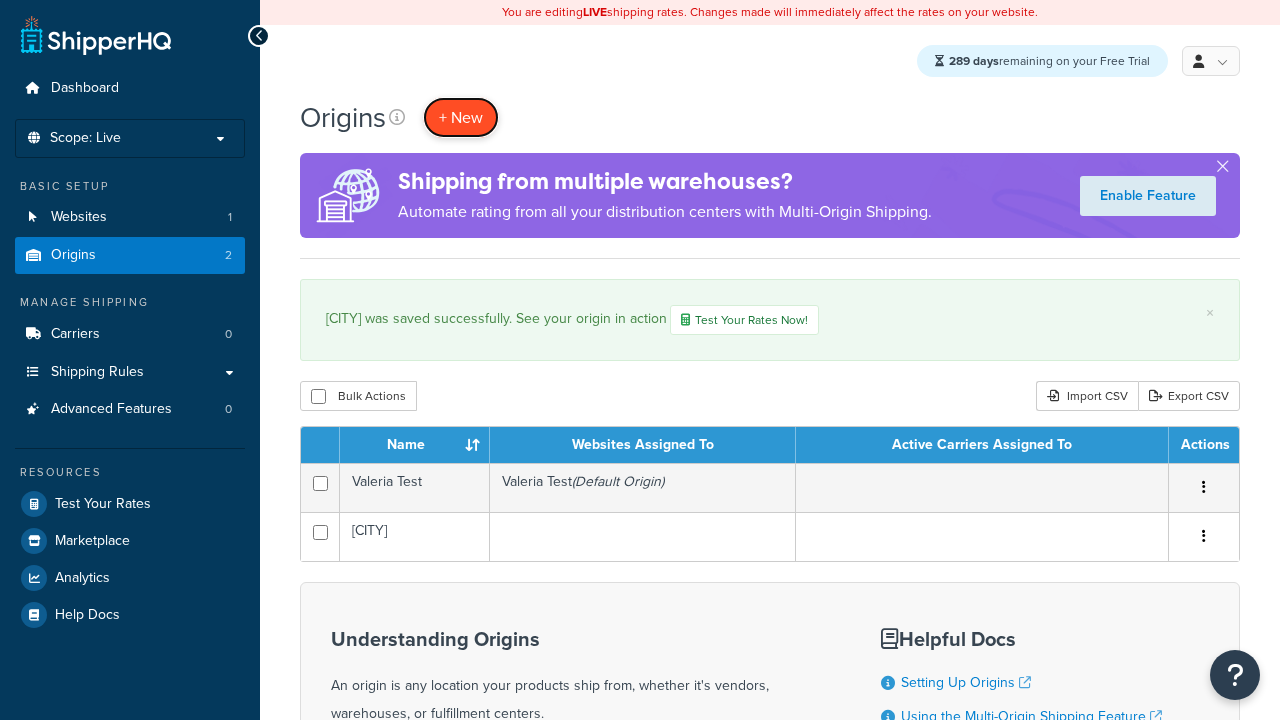 click on "+ New" at bounding box center [461, 117] 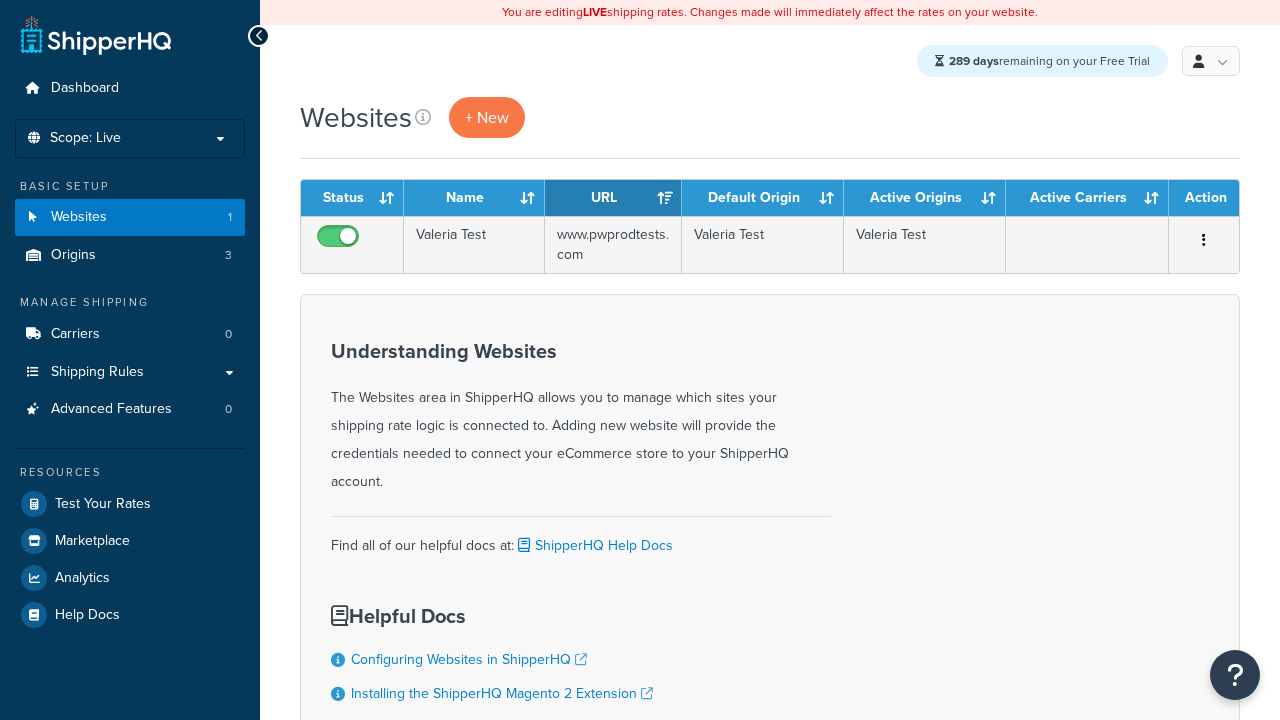 scroll, scrollTop: 0, scrollLeft: 0, axis: both 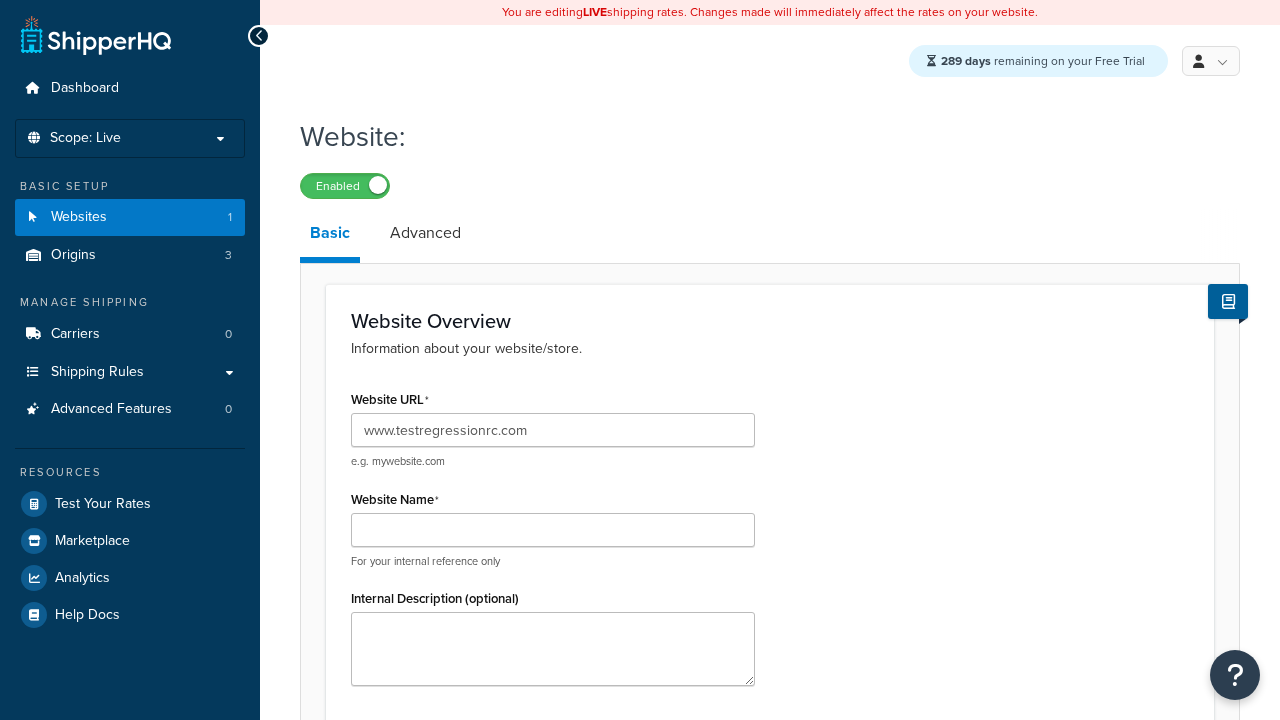 type on "www.testregressionrc.com" 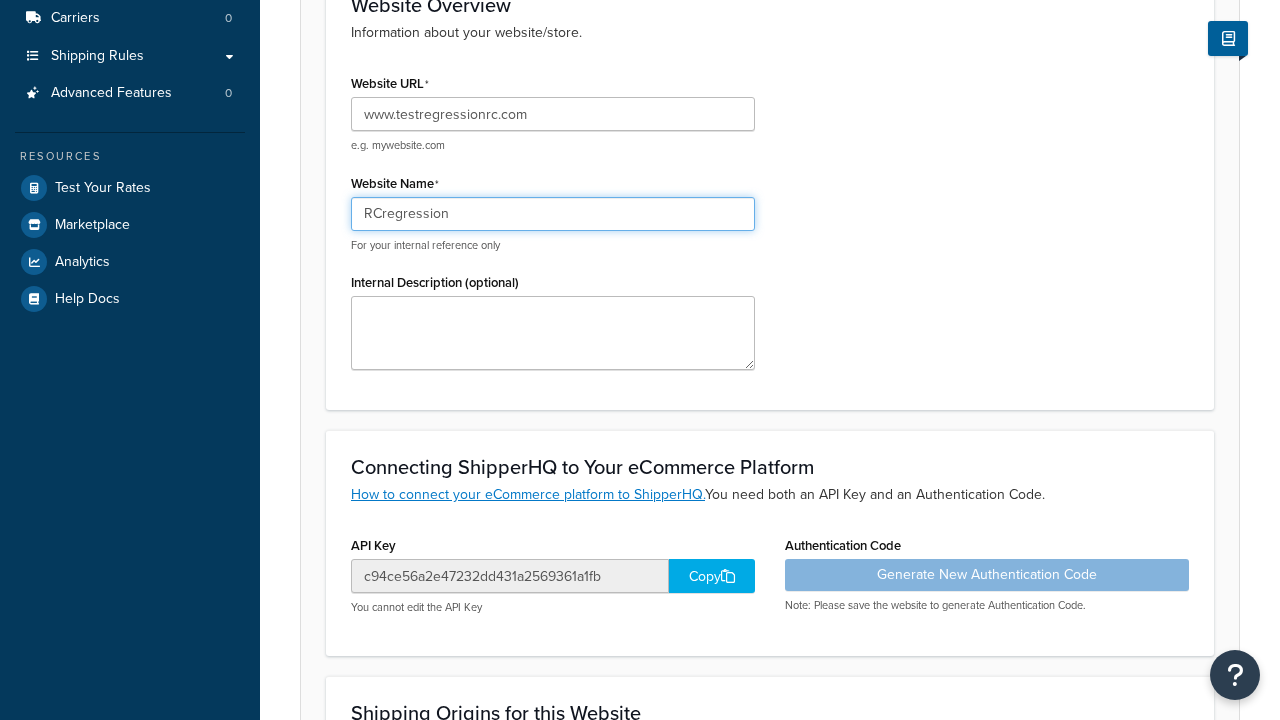 type on "RCregression" 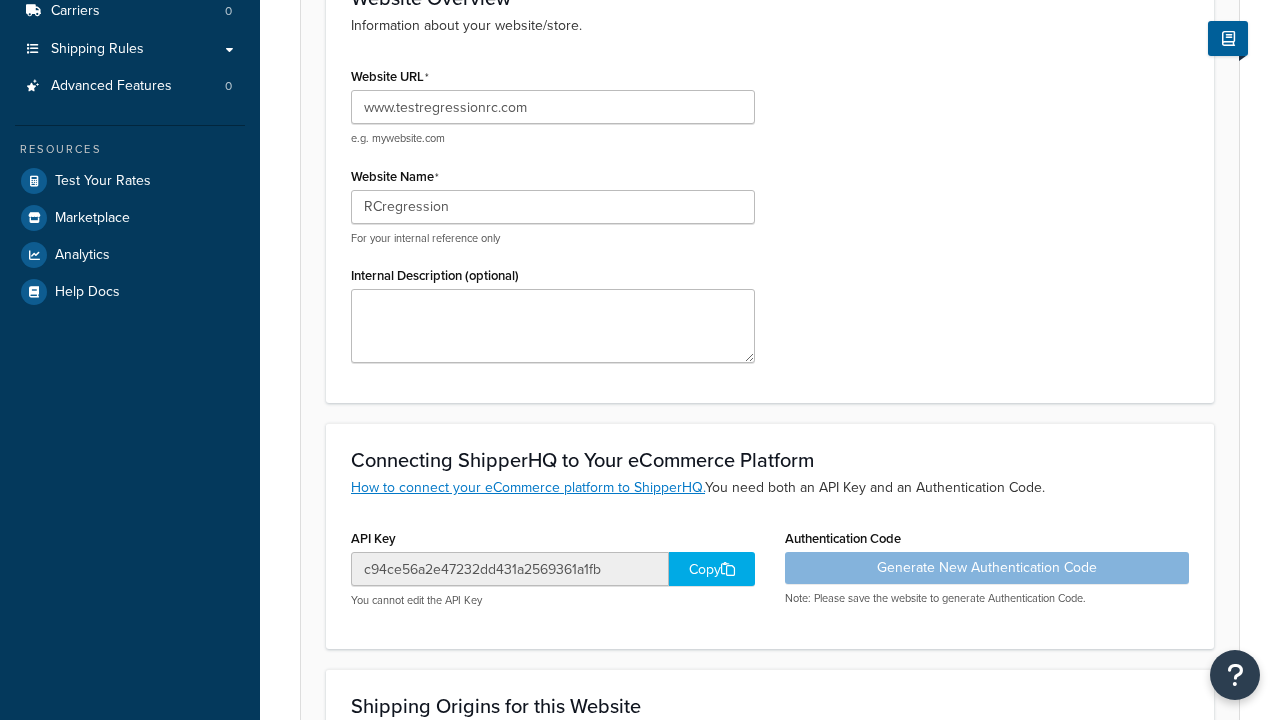 click on "Save" at bounding box center [759, 957] 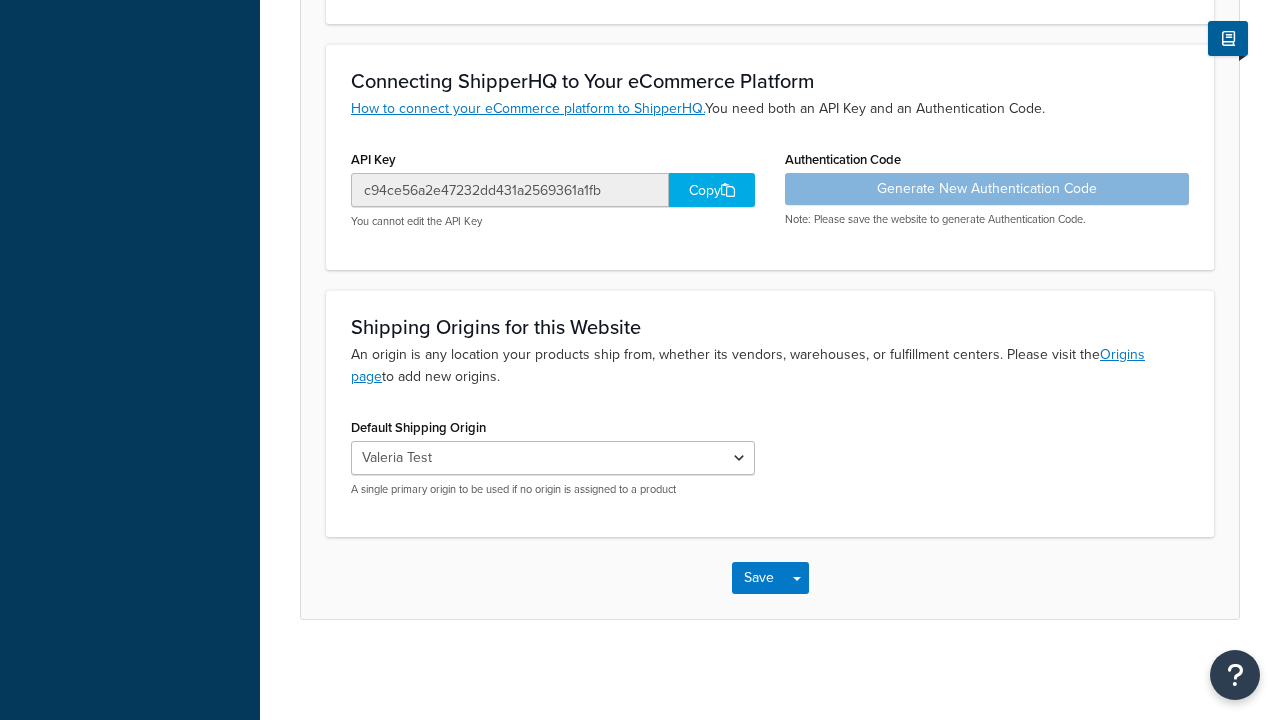 scroll, scrollTop: 704, scrollLeft: 0, axis: vertical 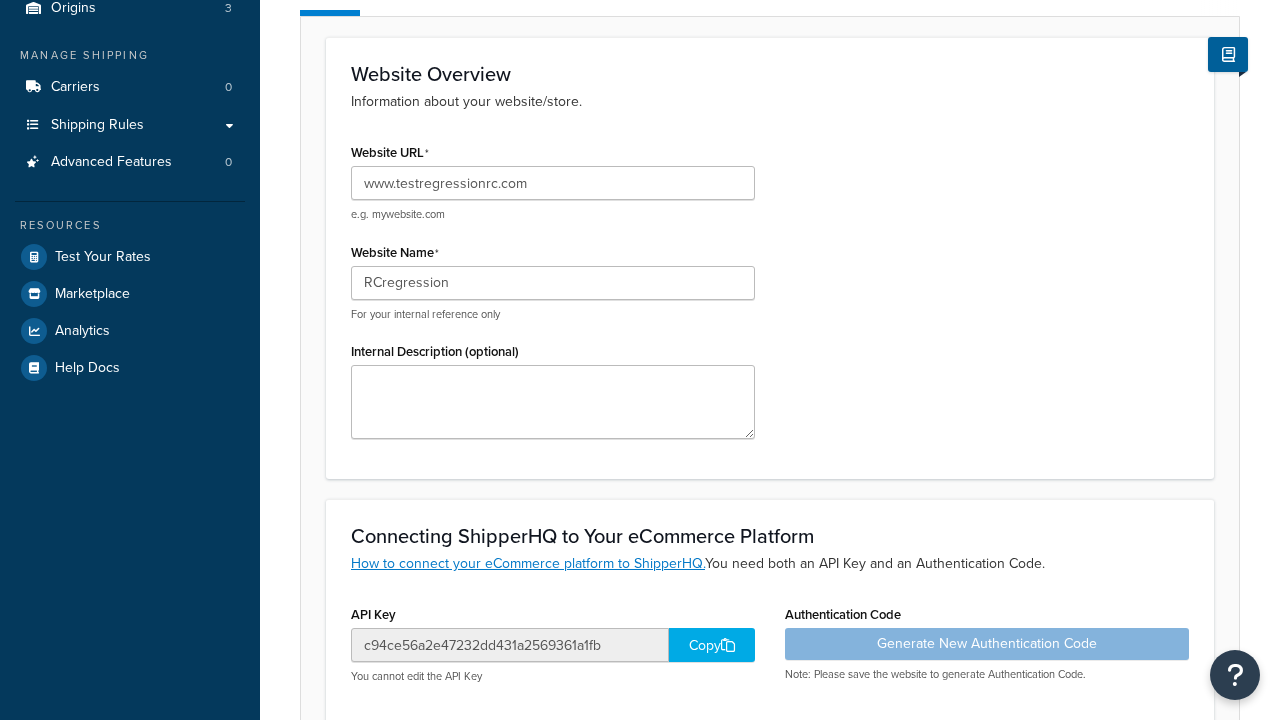 click on "Save" at bounding box center (759, 1033) 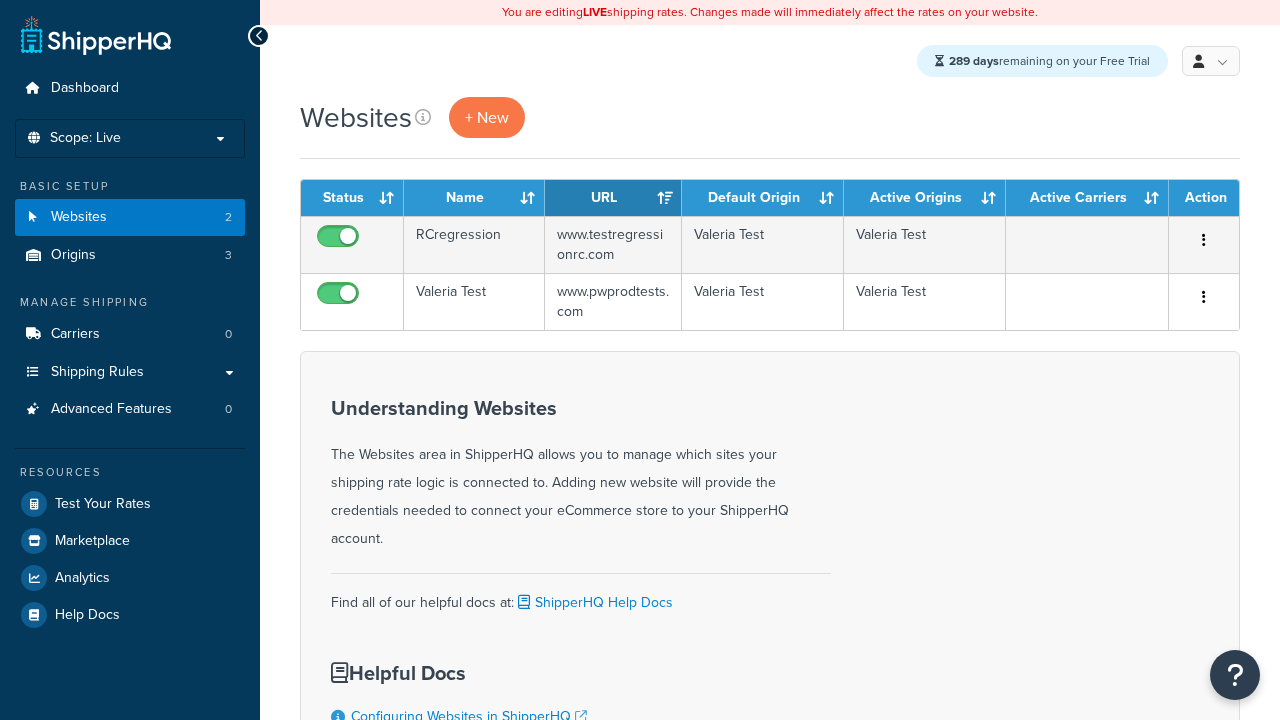 scroll, scrollTop: 0, scrollLeft: 0, axis: both 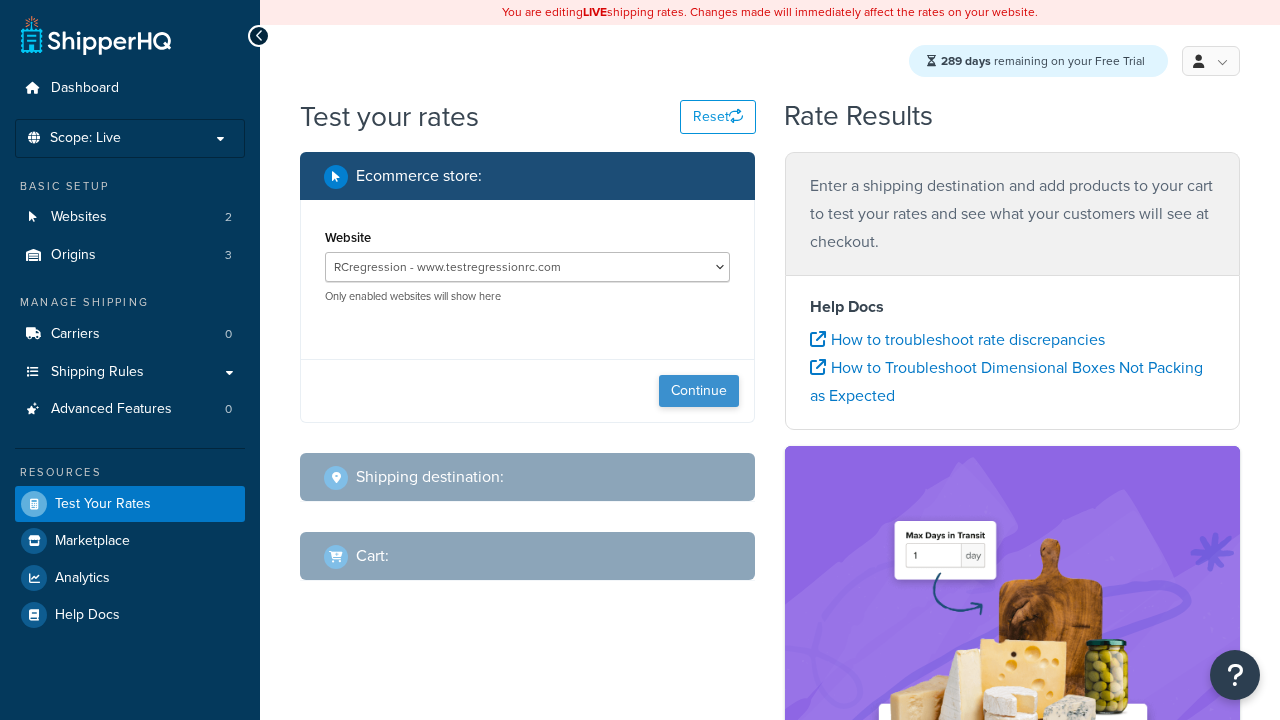 click on "Continue" at bounding box center [699, 391] 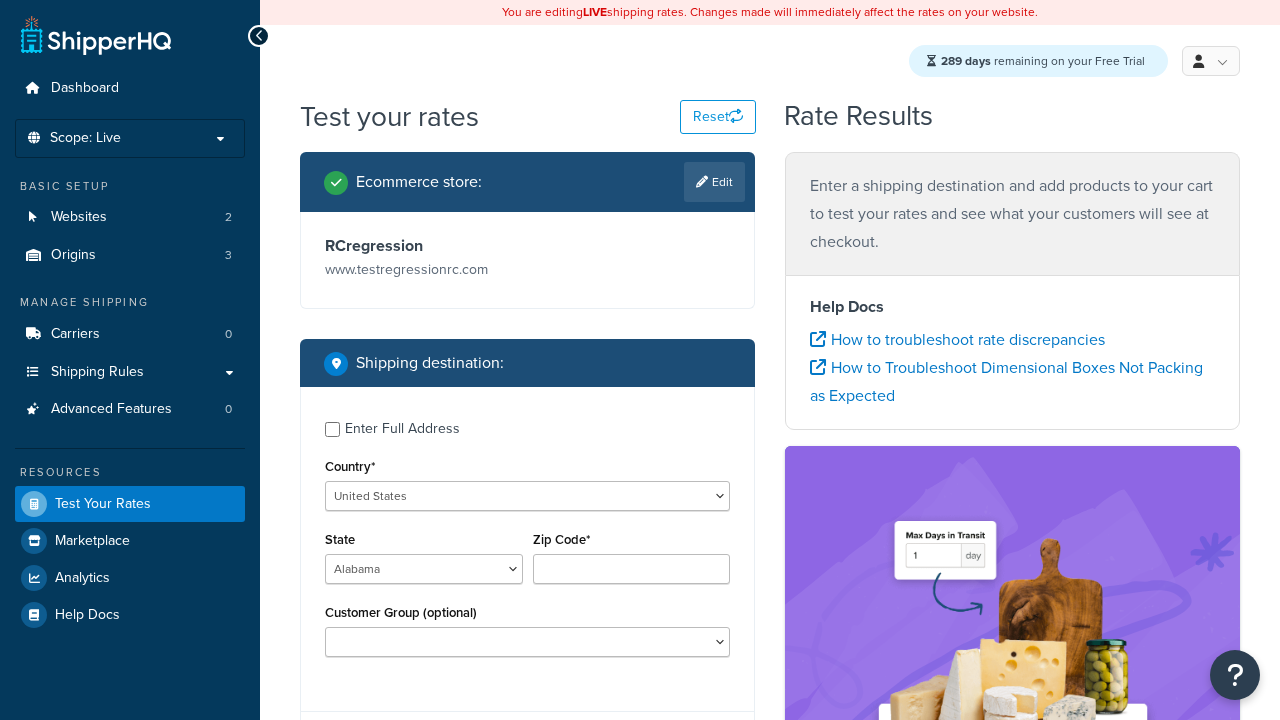 scroll, scrollTop: 0, scrollLeft: 0, axis: both 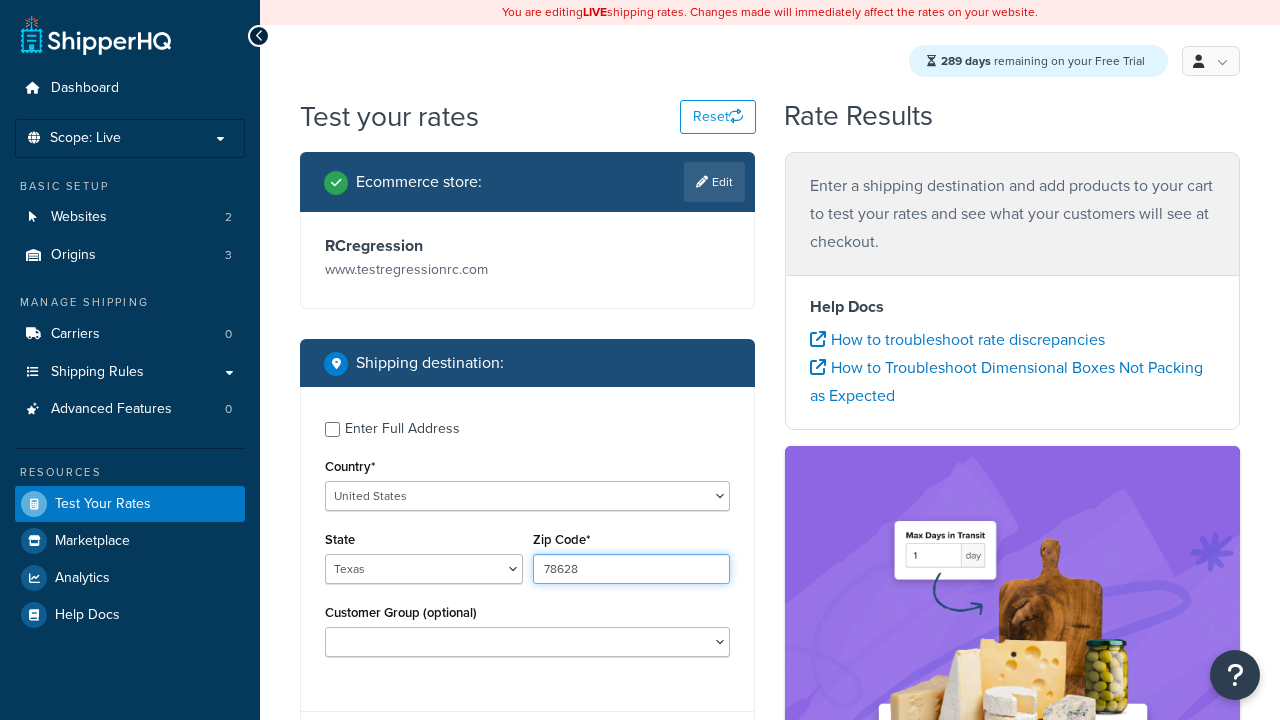 type on "78628" 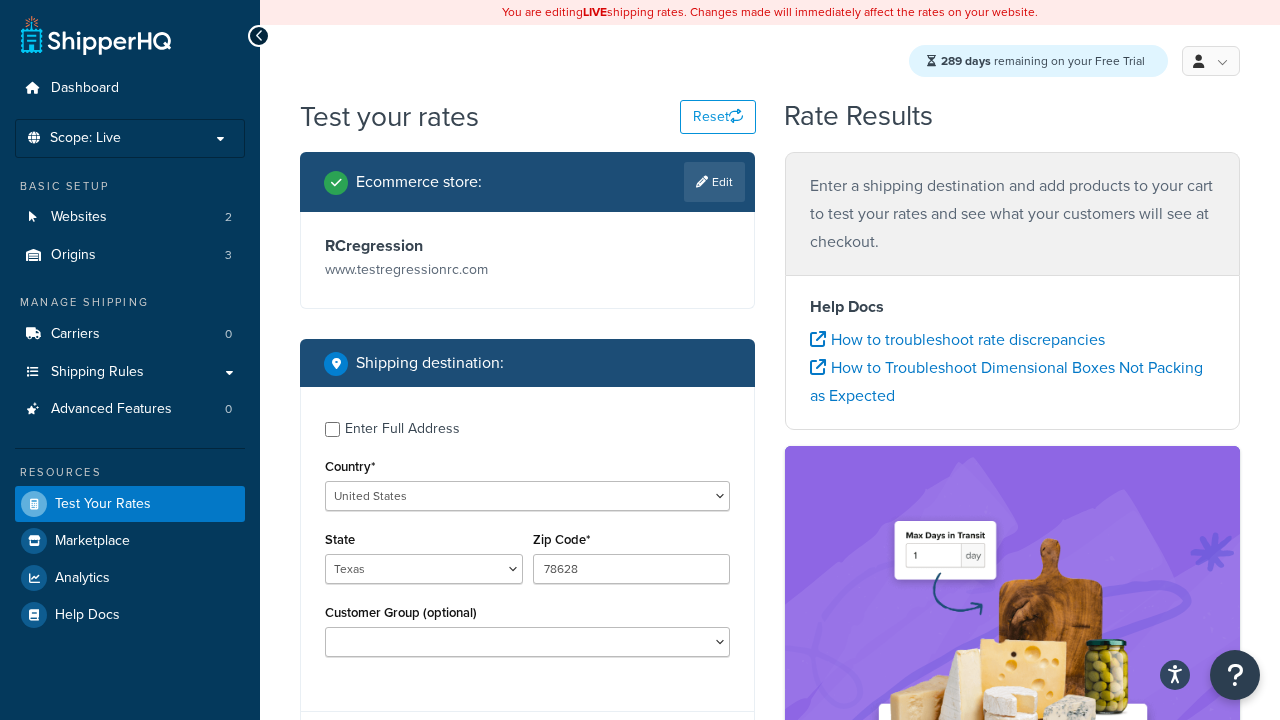 click on "Continue" at bounding box center [699, 743] 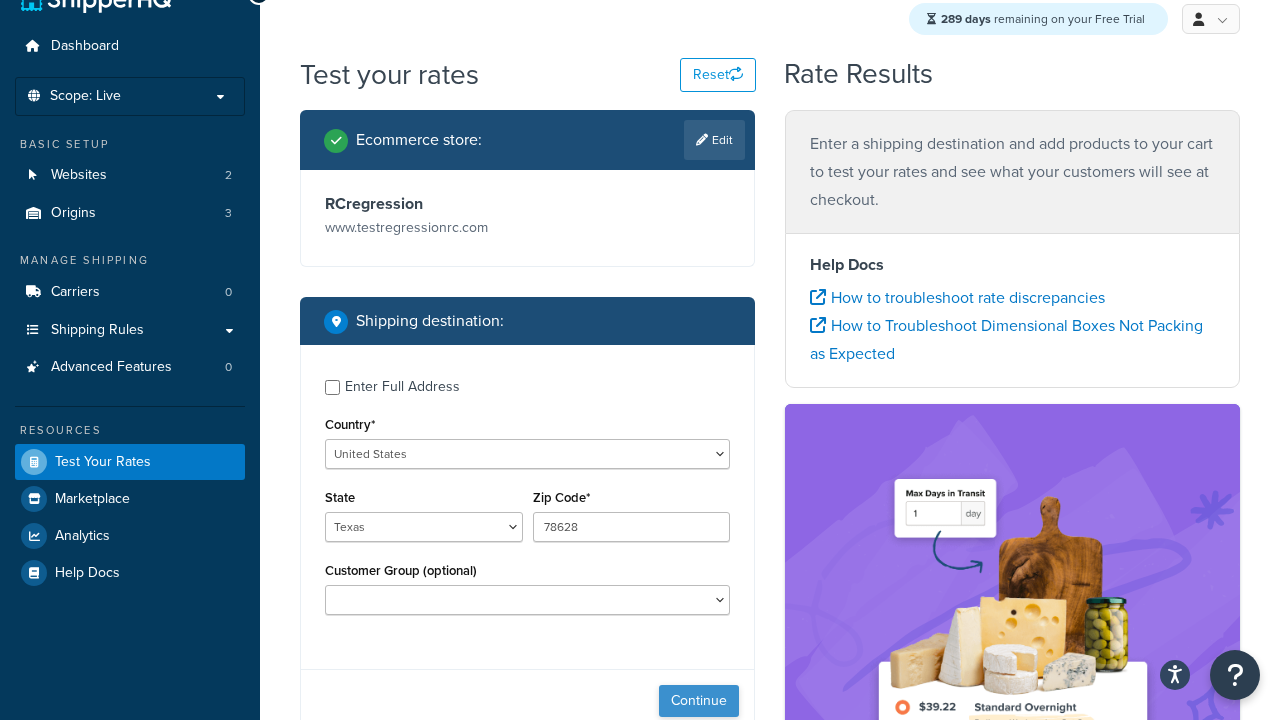 scroll, scrollTop: 130, scrollLeft: 0, axis: vertical 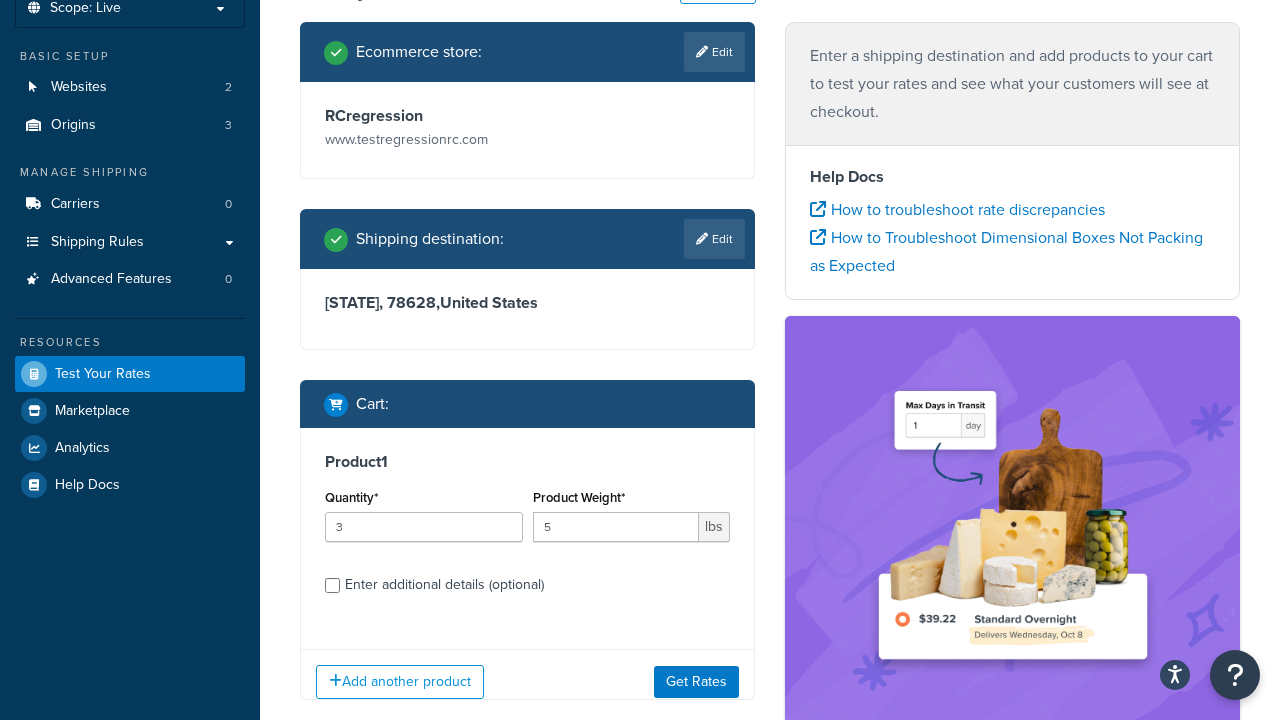 type on "5" 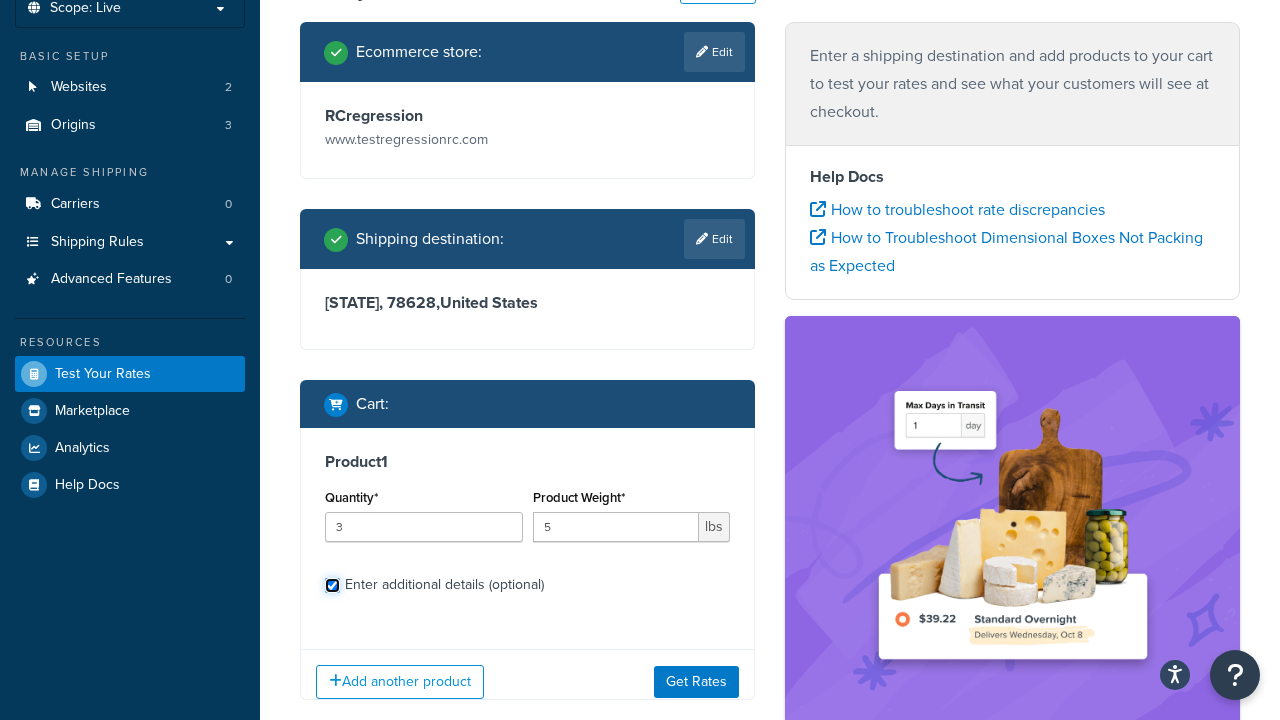 checkbox on "true" 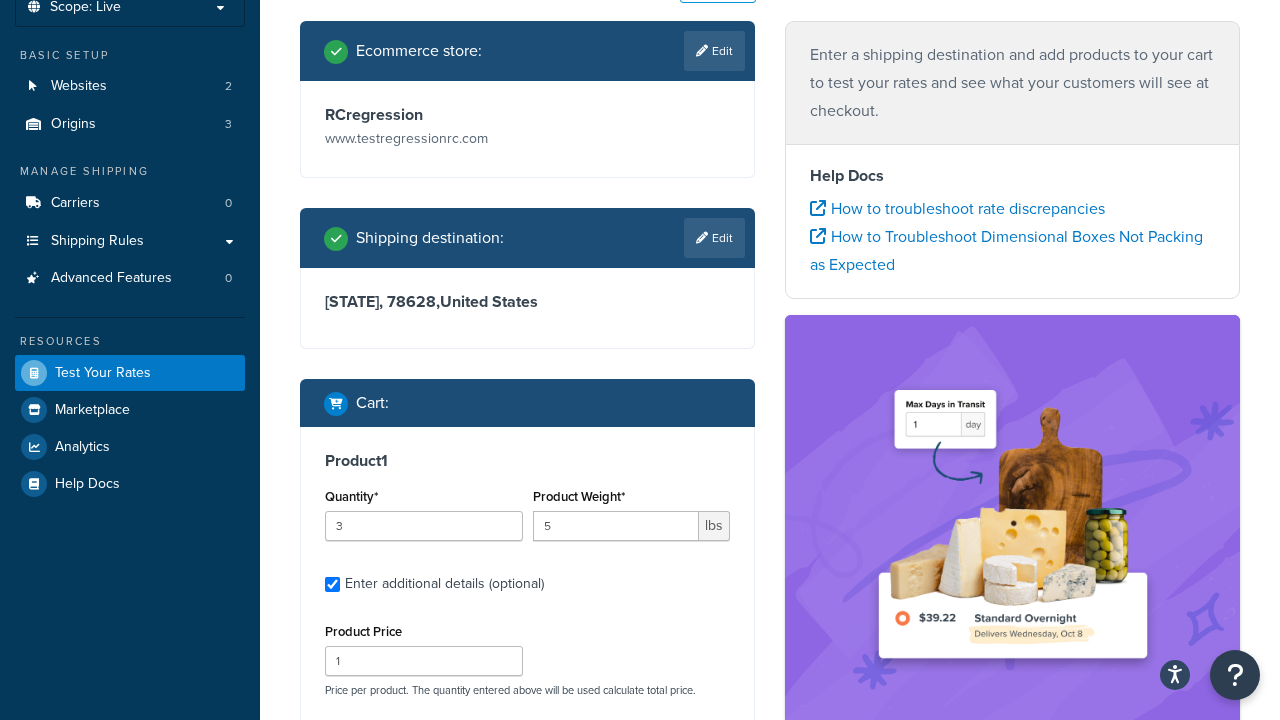 scroll, scrollTop: 0, scrollLeft: 0, axis: both 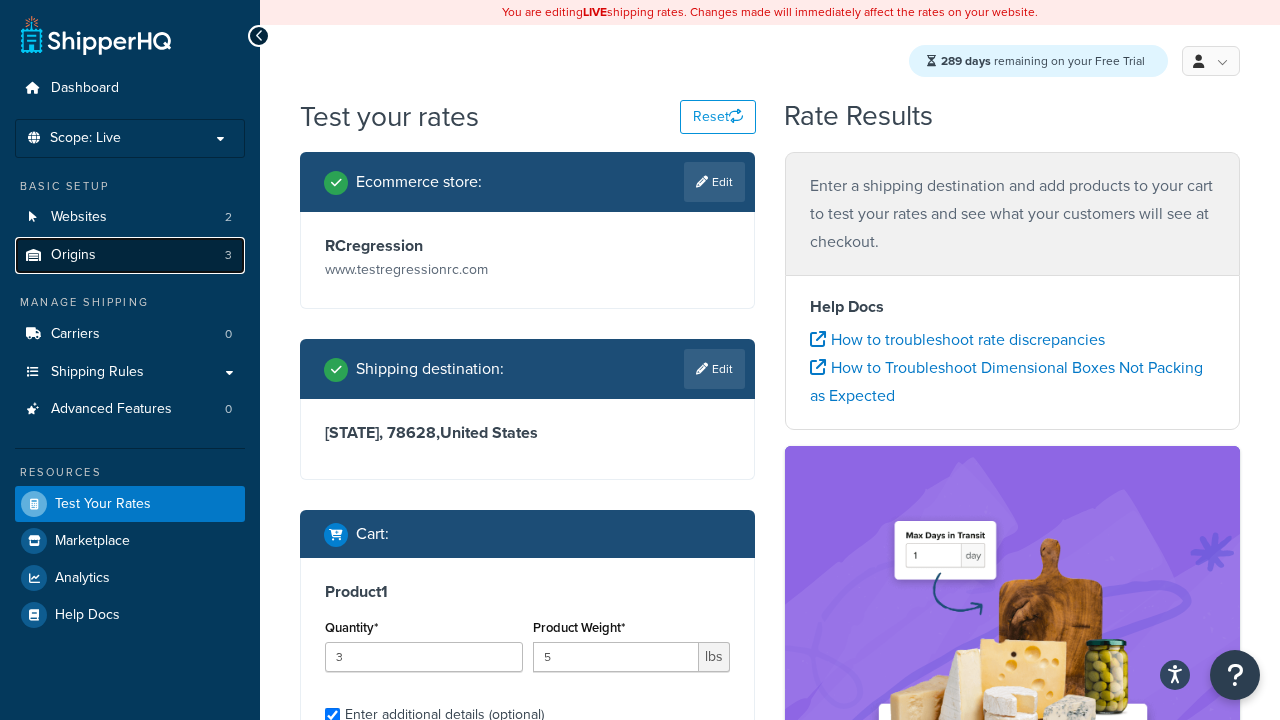 click on "Origins 3" at bounding box center [130, 255] 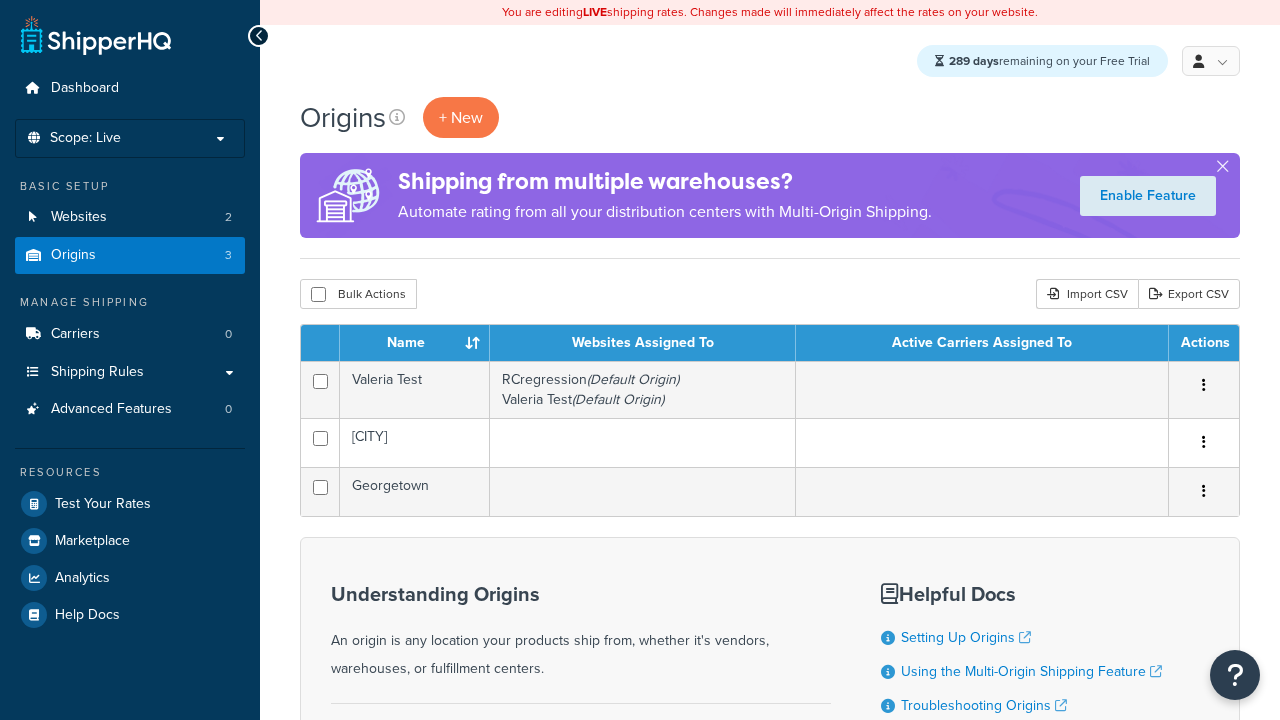 scroll, scrollTop: 0, scrollLeft: 0, axis: both 